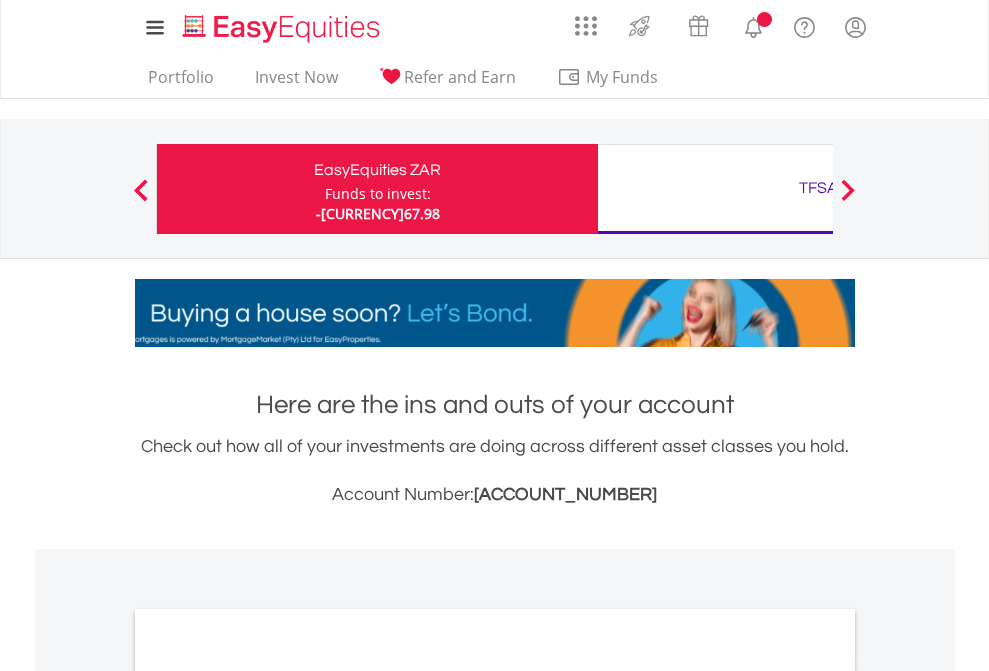 scroll, scrollTop: 0, scrollLeft: 0, axis: both 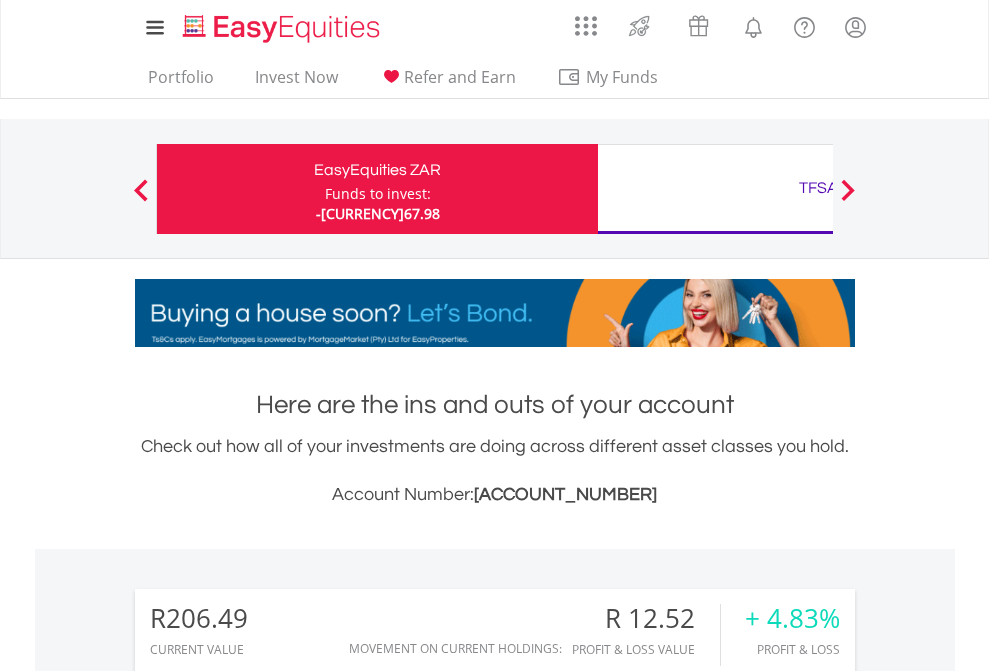 click on "Funds to invest:" at bounding box center (378, 194) 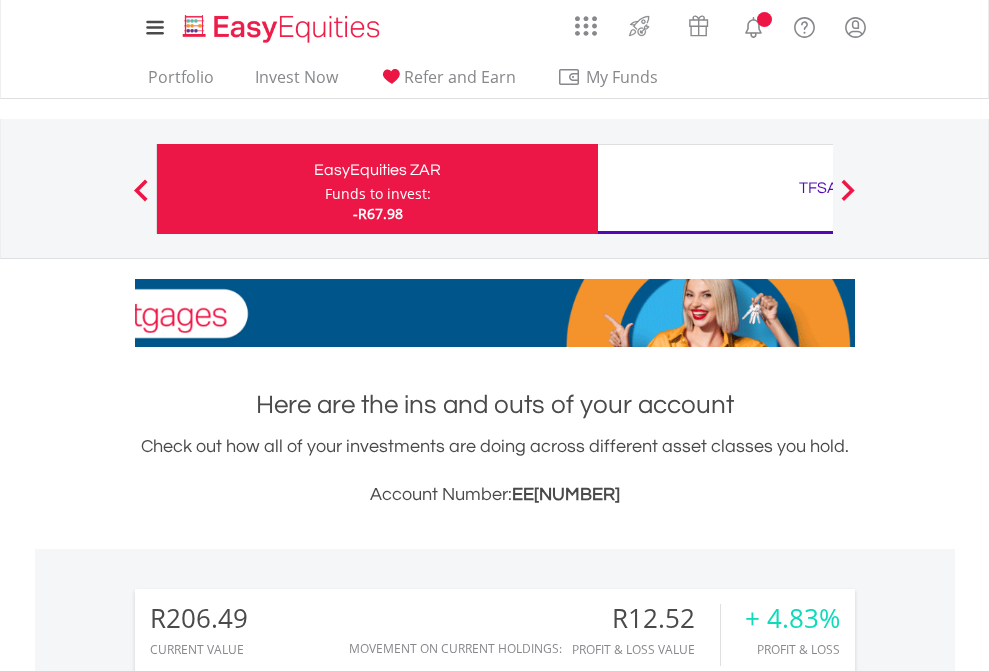 scroll, scrollTop: 0, scrollLeft: 0, axis: both 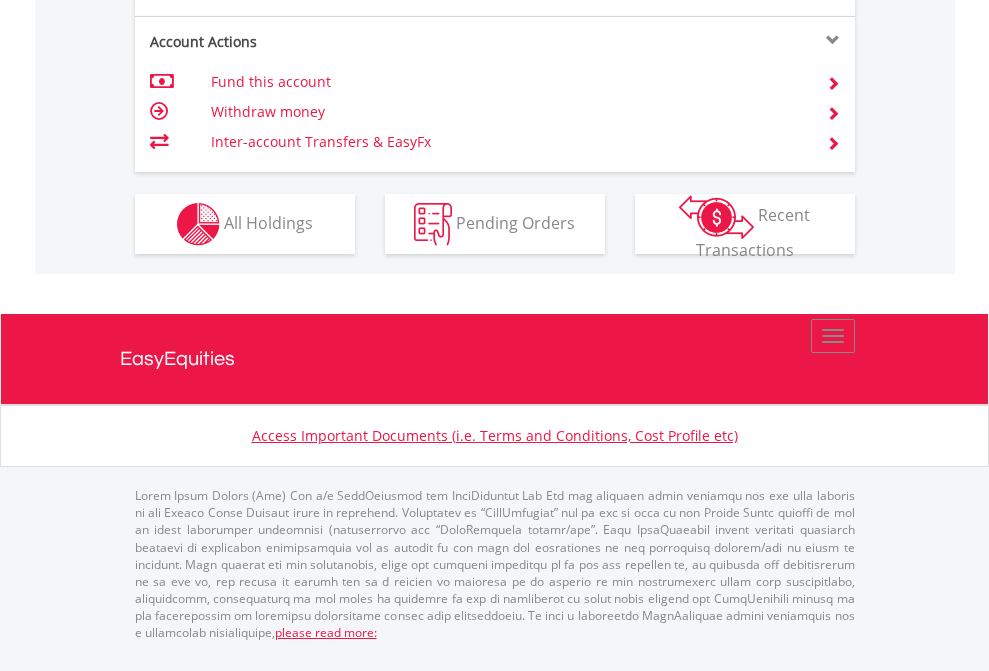 click on "Investment types" at bounding box center [706, -337] 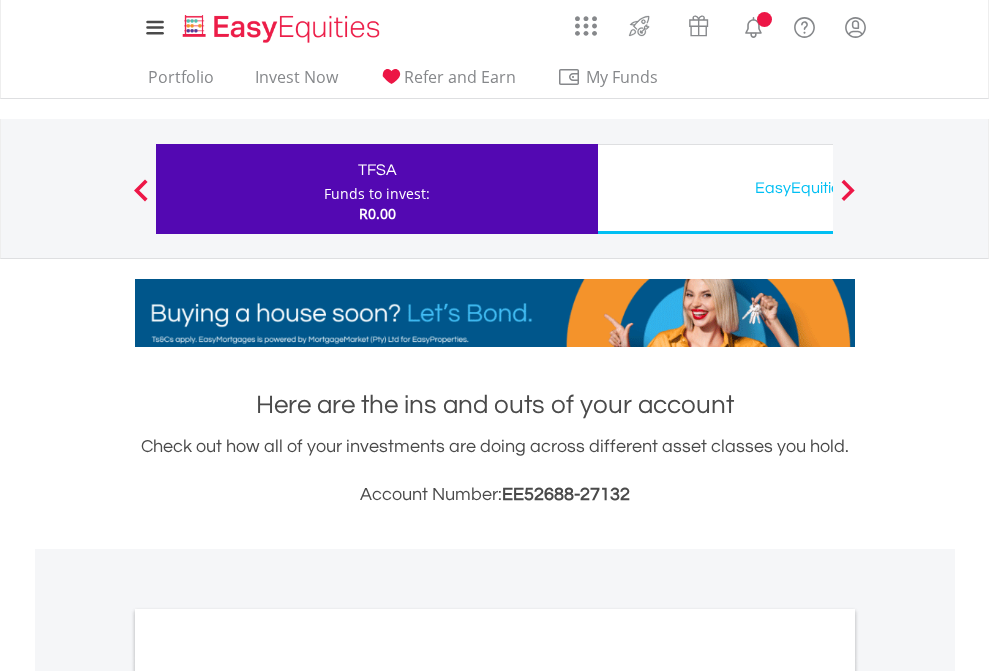 scroll, scrollTop: 0, scrollLeft: 0, axis: both 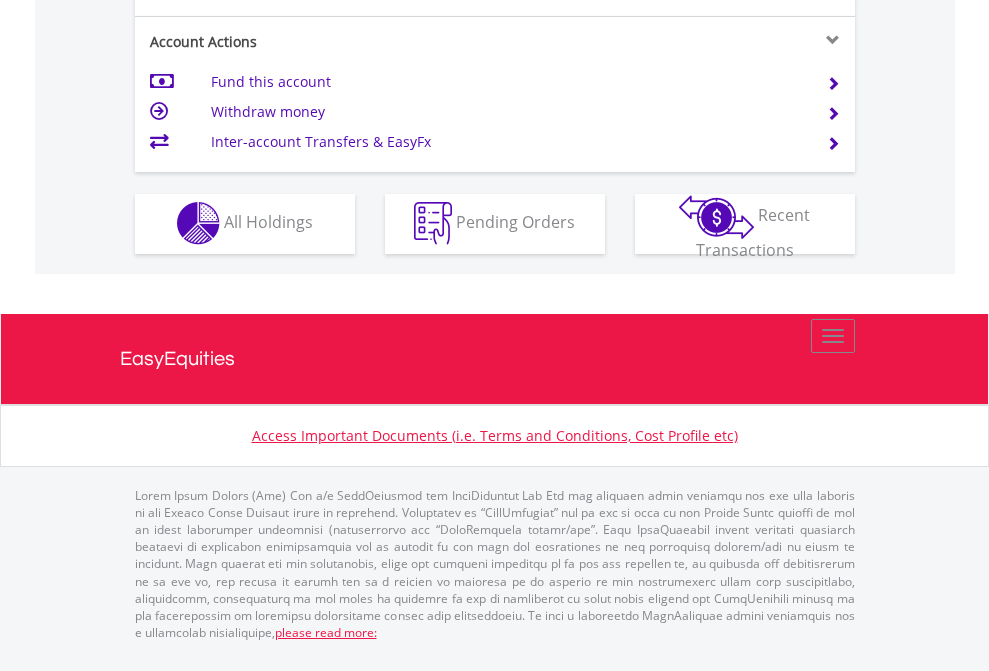 click on "Investment types" at bounding box center (706, -353) 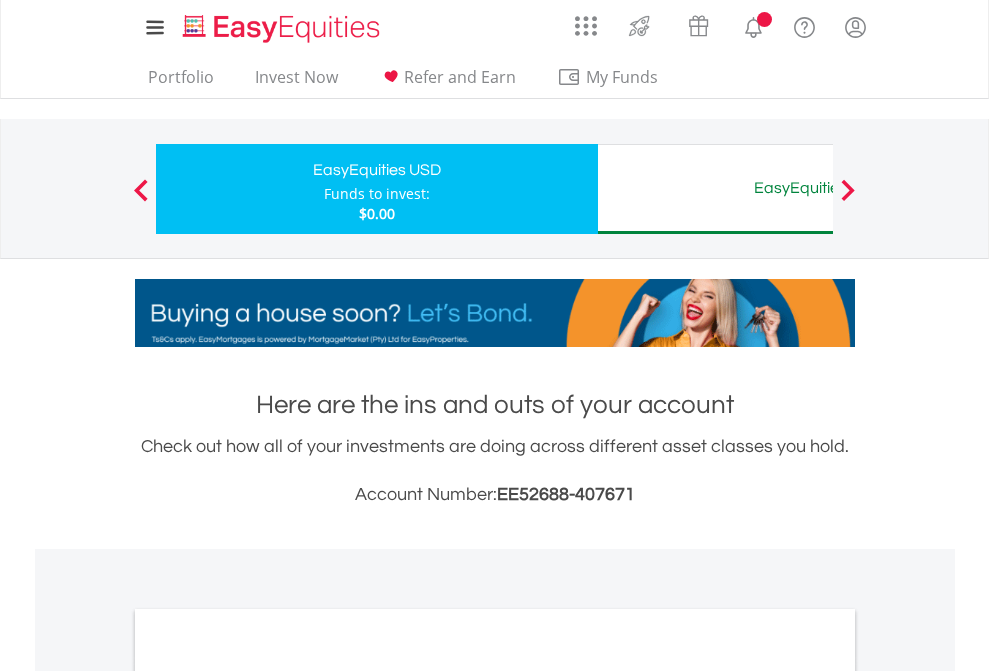 scroll, scrollTop: 0, scrollLeft: 0, axis: both 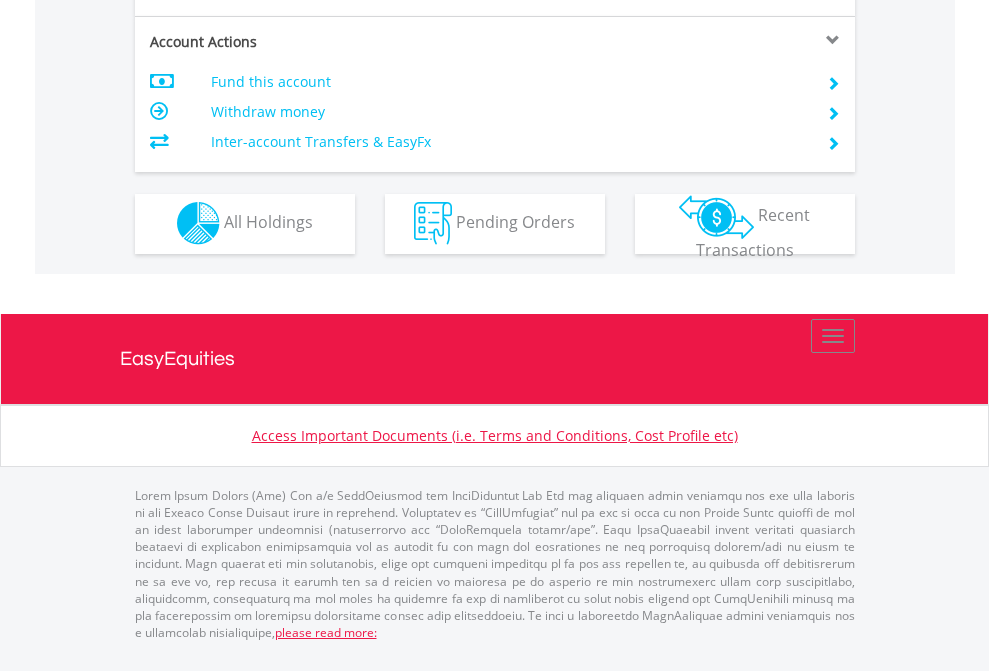 click on "Investment types" at bounding box center (706, -353) 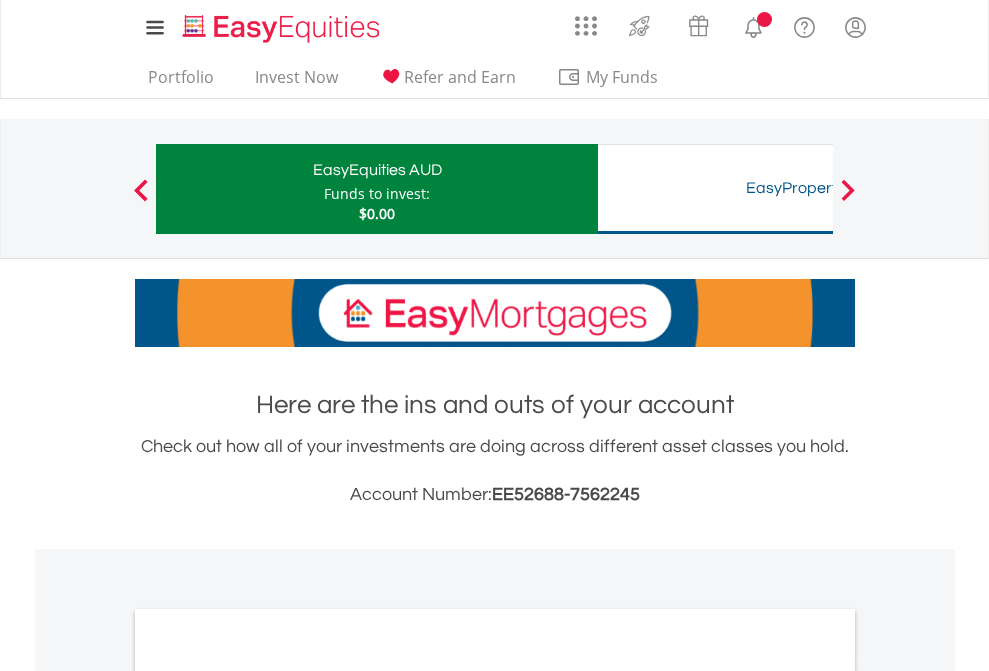 scroll, scrollTop: 0, scrollLeft: 0, axis: both 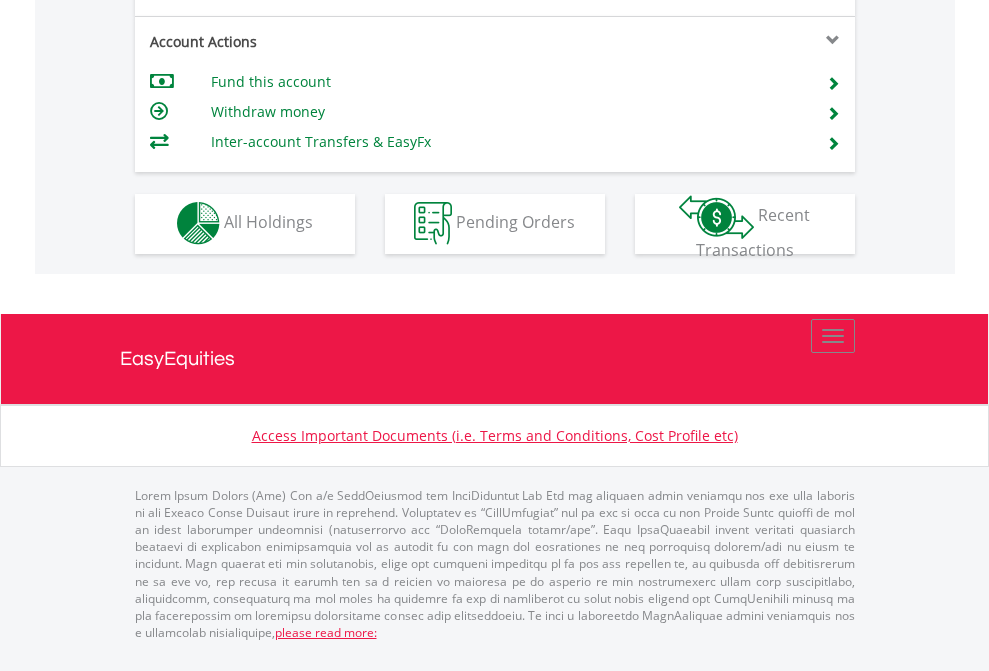 click on "Investment types" at bounding box center [706, -353] 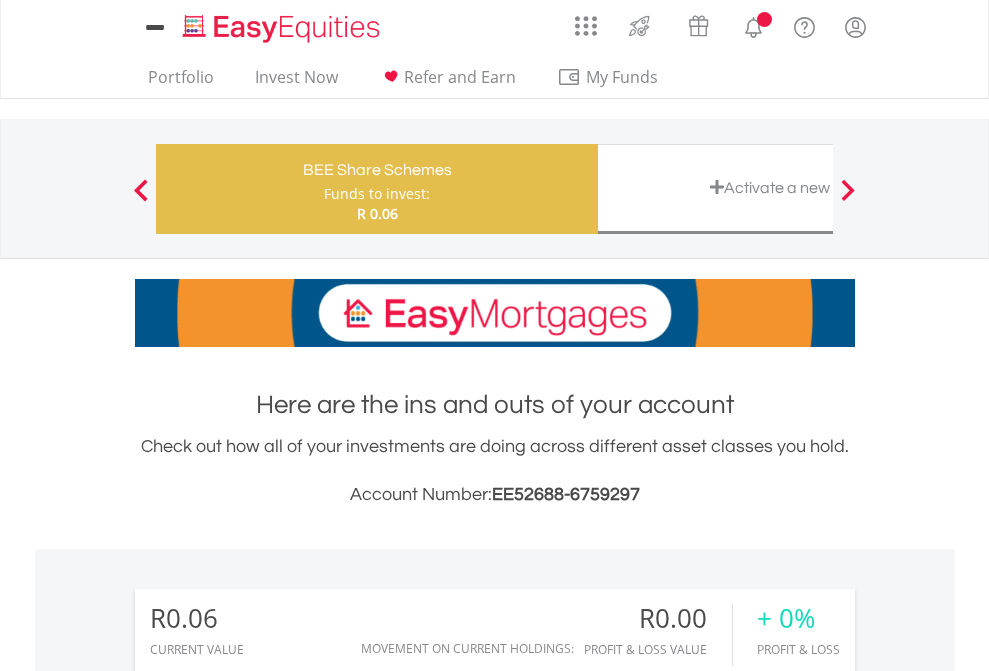 scroll, scrollTop: 0, scrollLeft: 0, axis: both 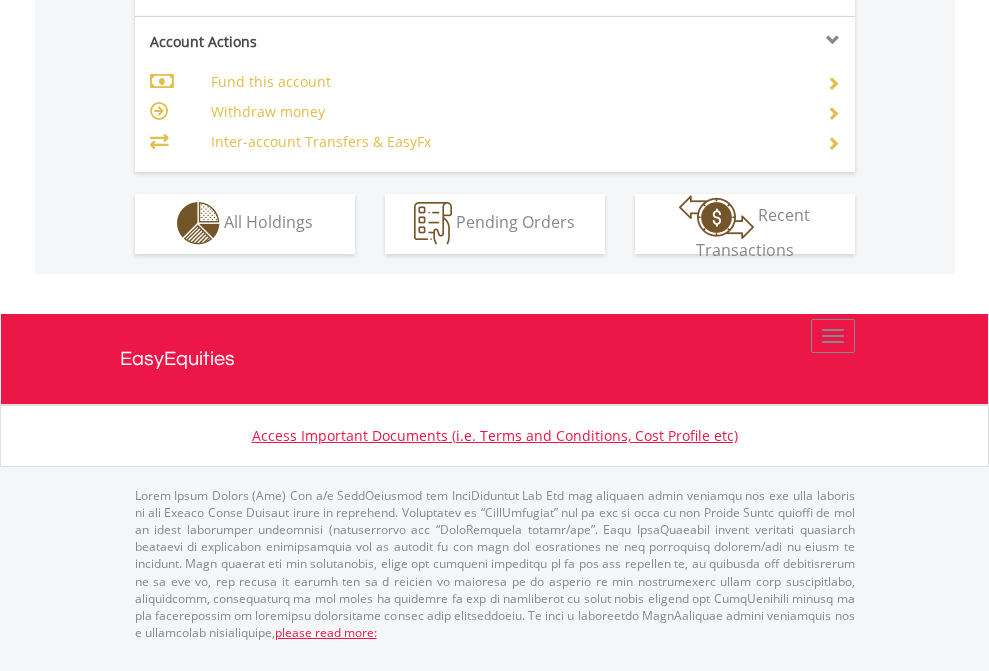 click on "Investment types" at bounding box center (706, -353) 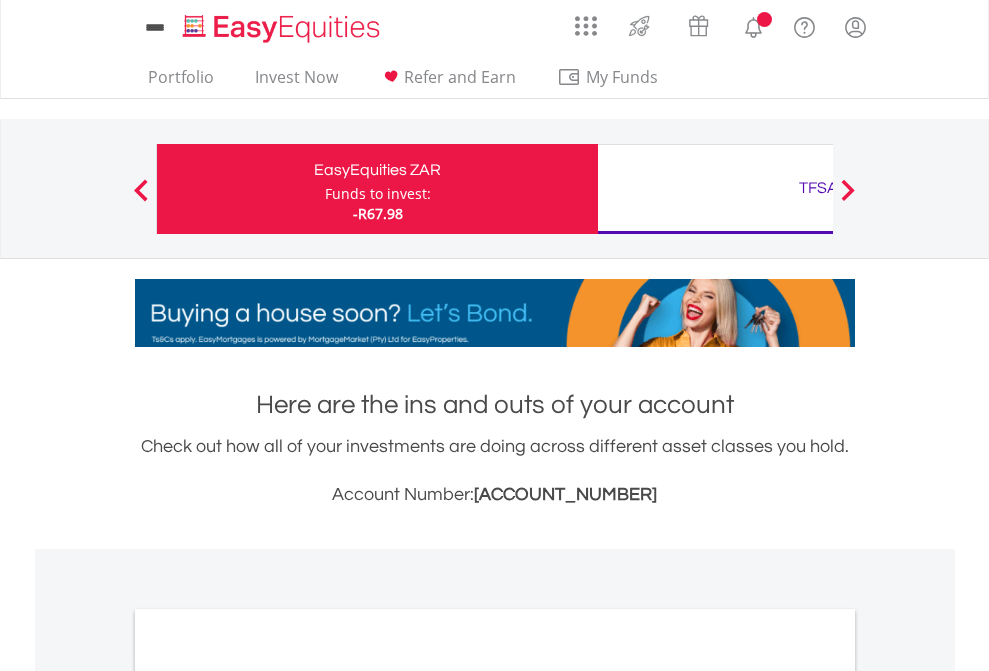 scroll, scrollTop: 0, scrollLeft: 0, axis: both 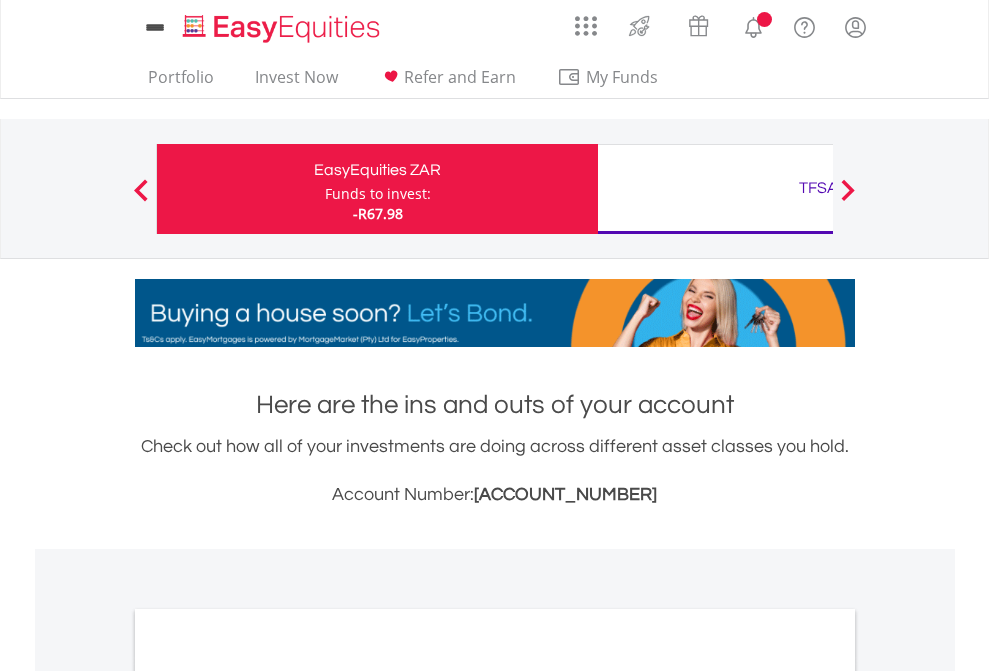 click on "All Holdings" at bounding box center [268, 1096] 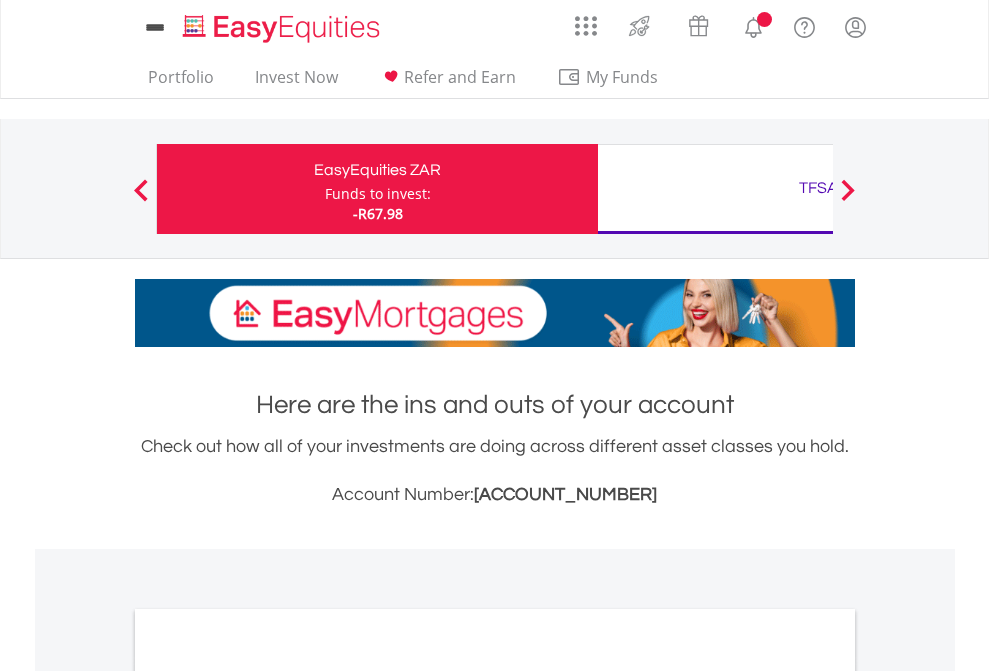 scroll, scrollTop: 1202, scrollLeft: 0, axis: vertical 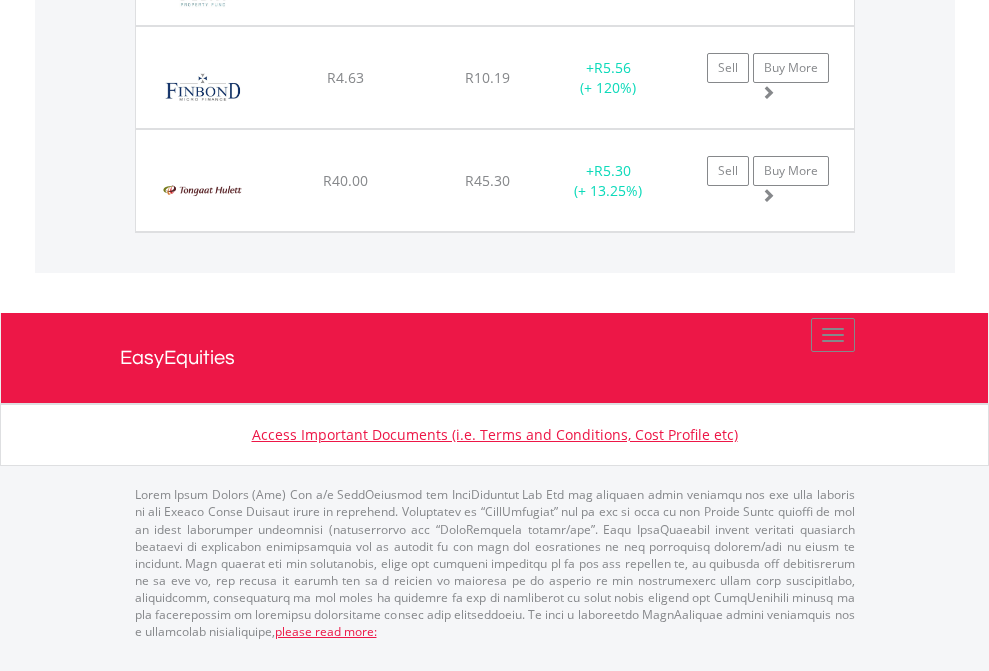 click on "TFSA" at bounding box center [818, -1688] 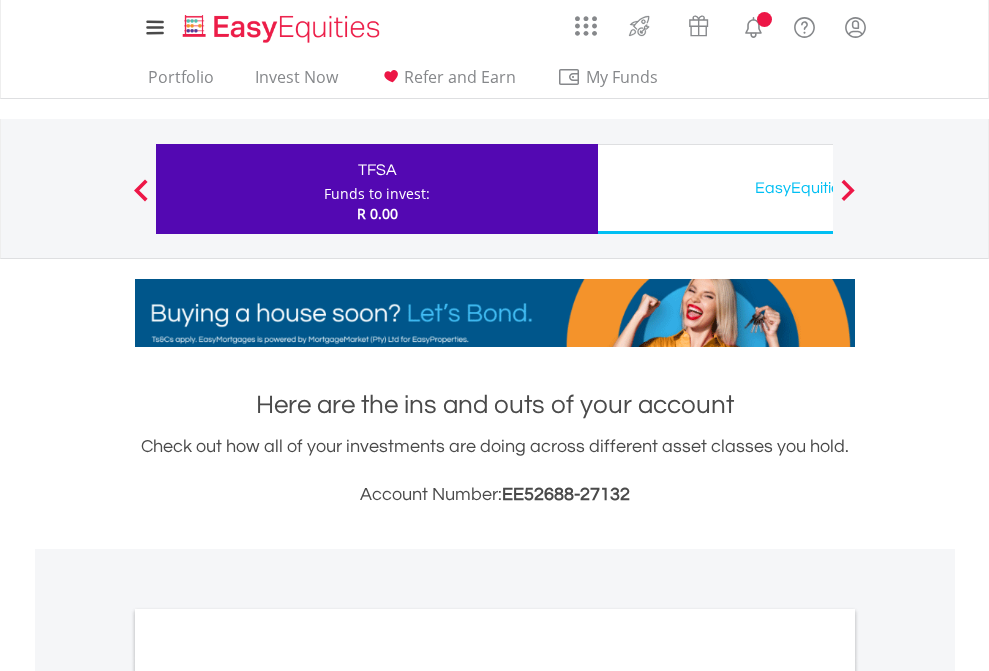 scroll, scrollTop: 0, scrollLeft: 0, axis: both 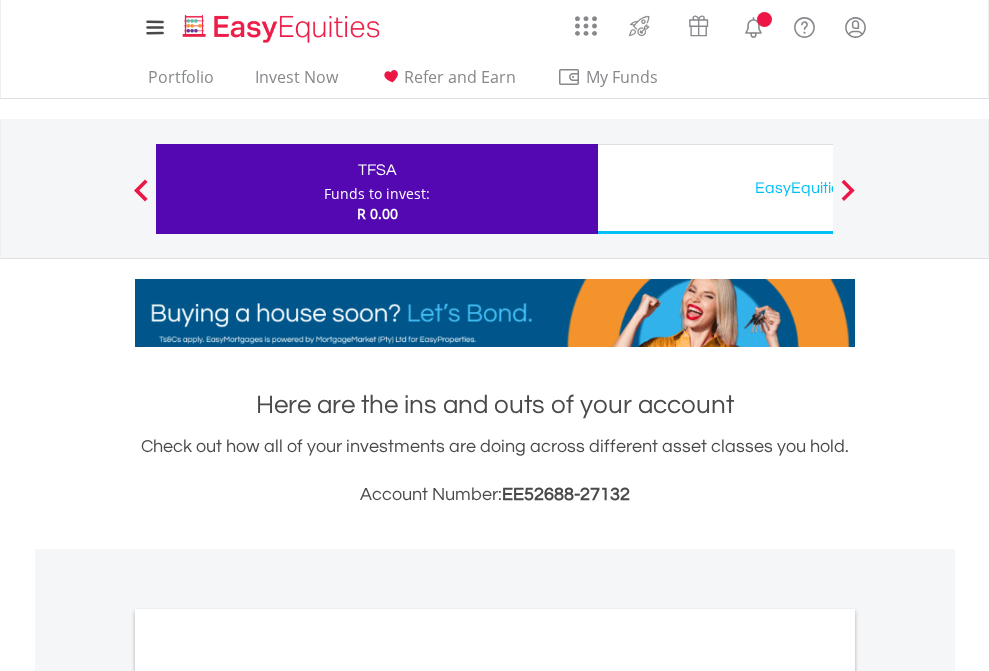 click on "All Holdings" at bounding box center (268, 1096) 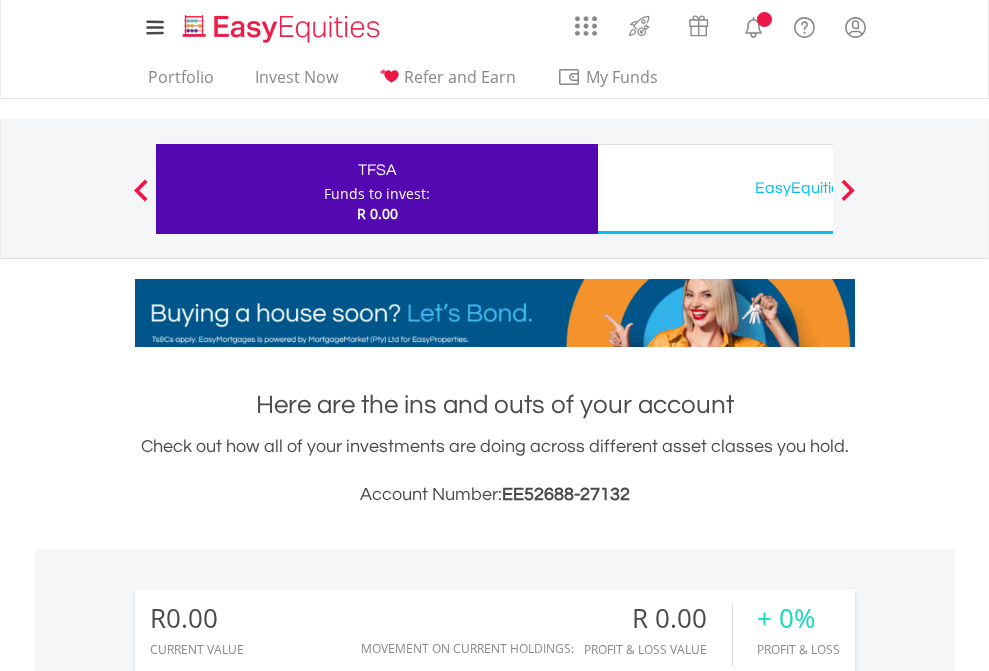scroll, scrollTop: 1202, scrollLeft: 0, axis: vertical 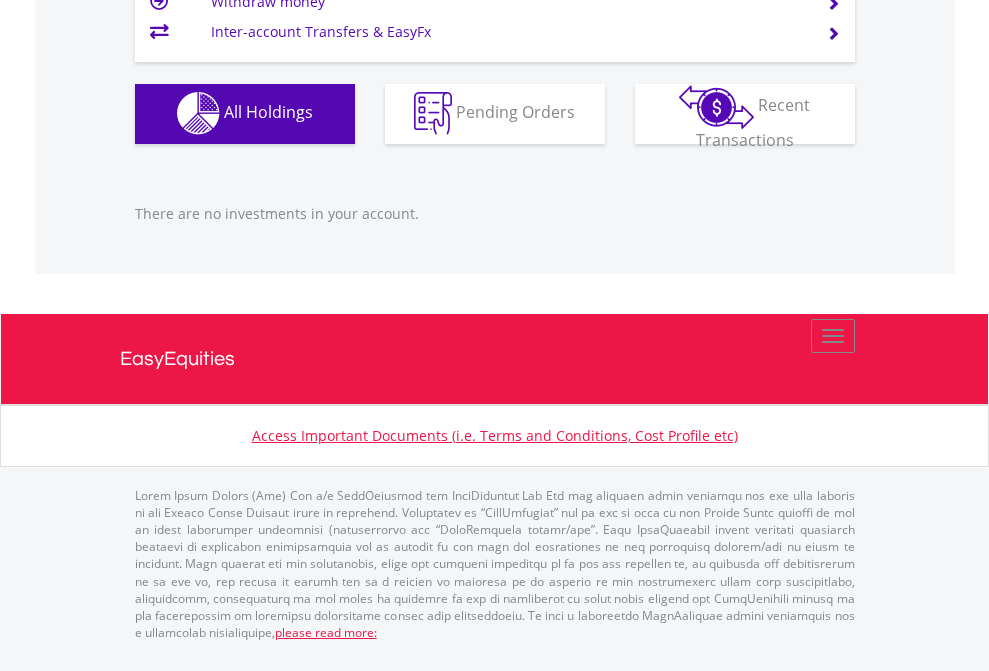click on "EasyEquities USD" at bounding box center (818, -1142) 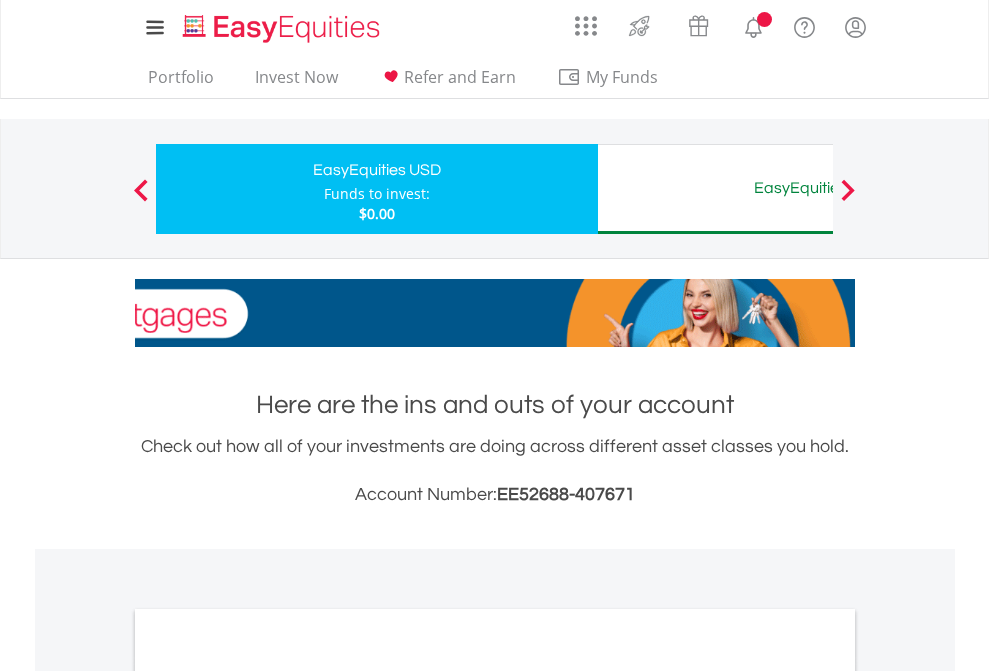 scroll, scrollTop: 0, scrollLeft: 0, axis: both 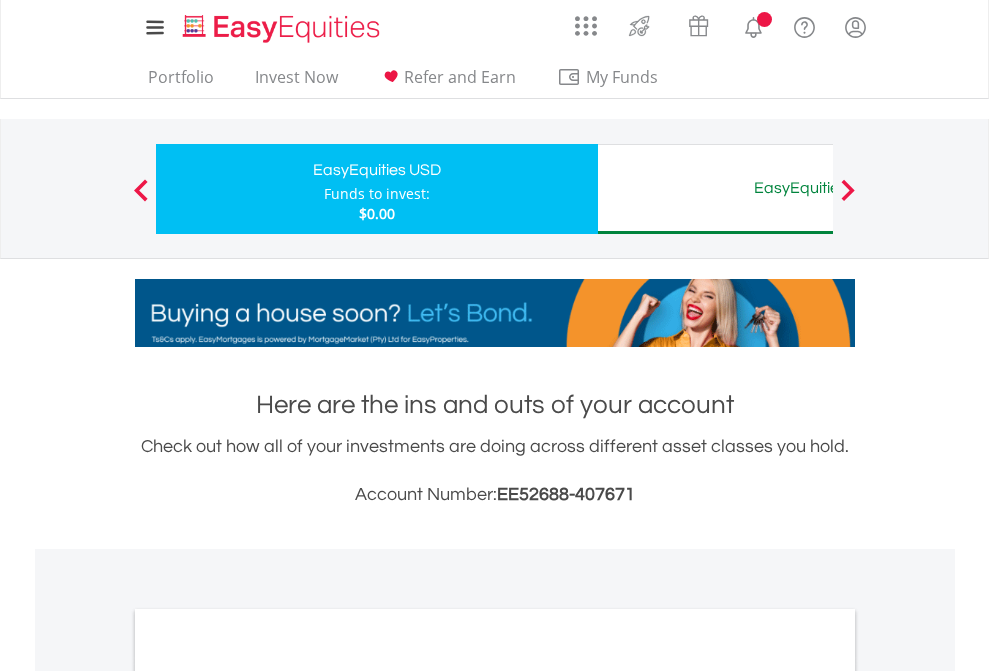 click on "All Holdings" at bounding box center (268, 1096) 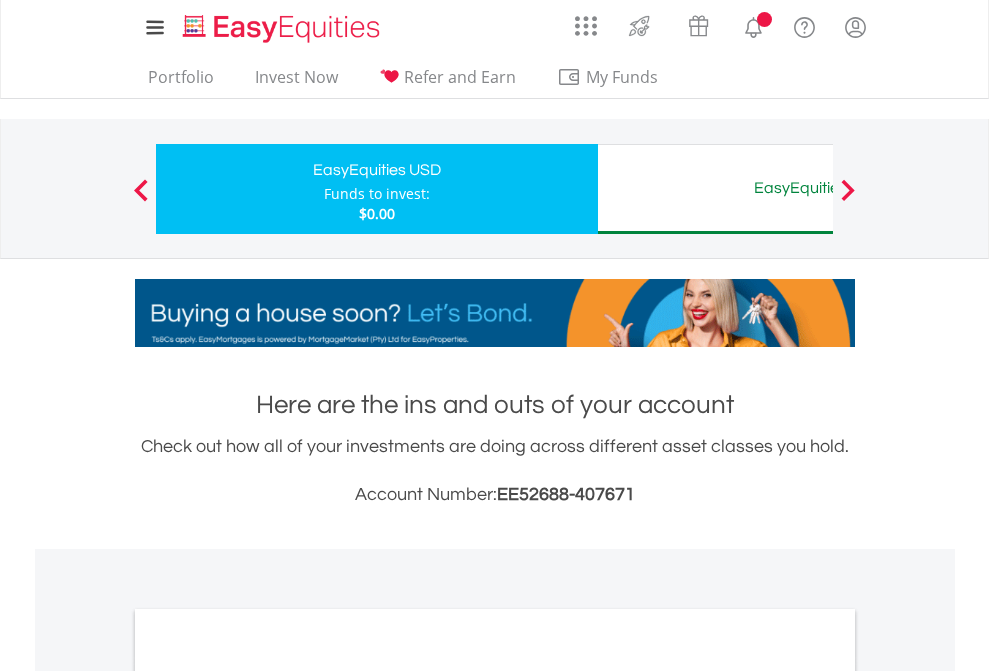 scroll, scrollTop: 1202, scrollLeft: 0, axis: vertical 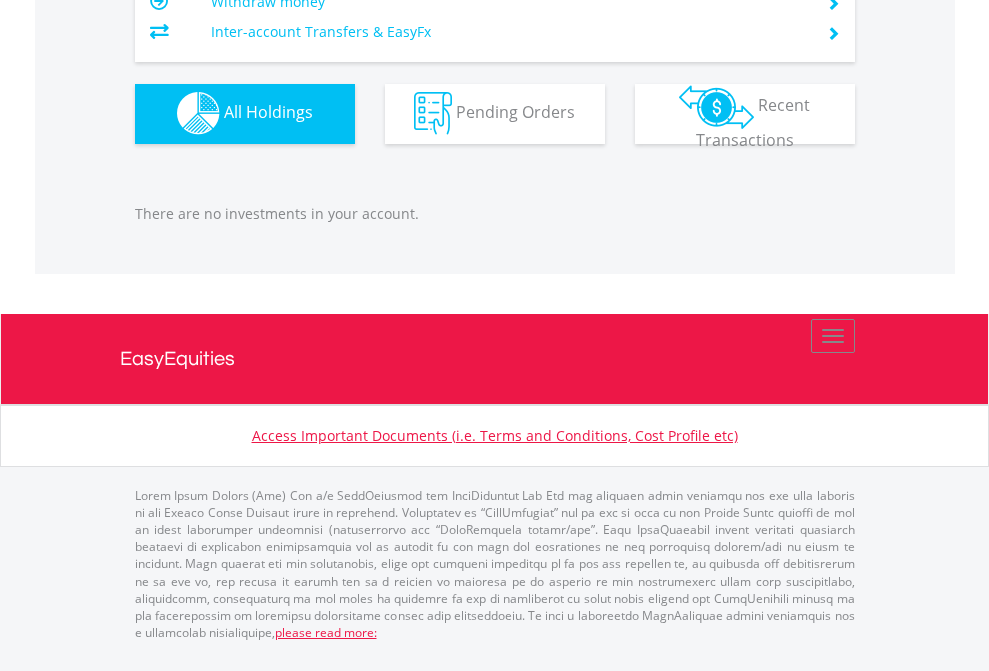 click on "EasyEquities AUD" at bounding box center [818, -1142] 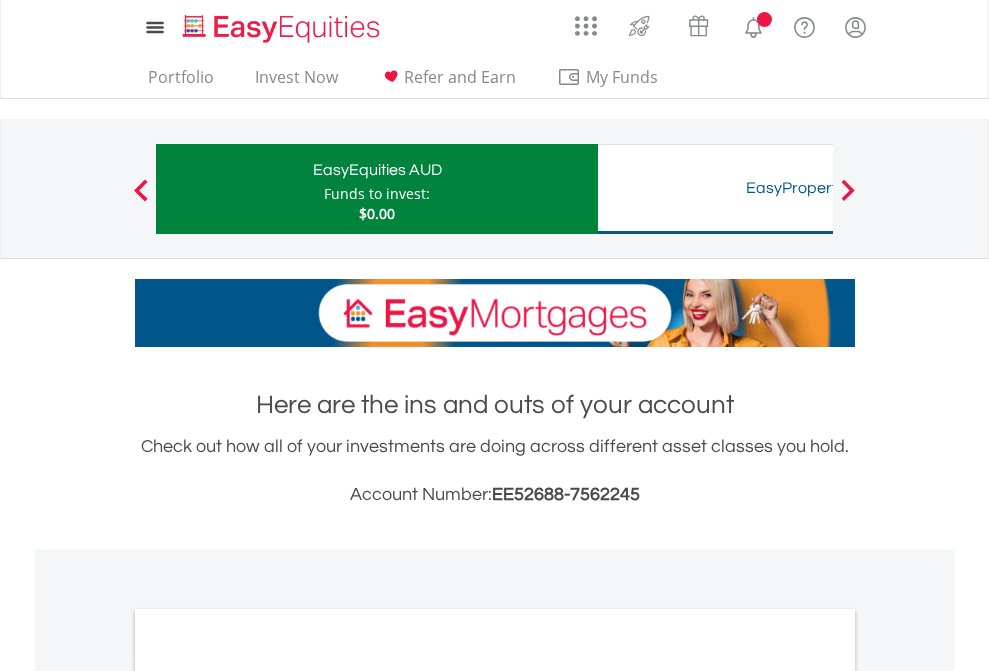 scroll, scrollTop: 1202, scrollLeft: 0, axis: vertical 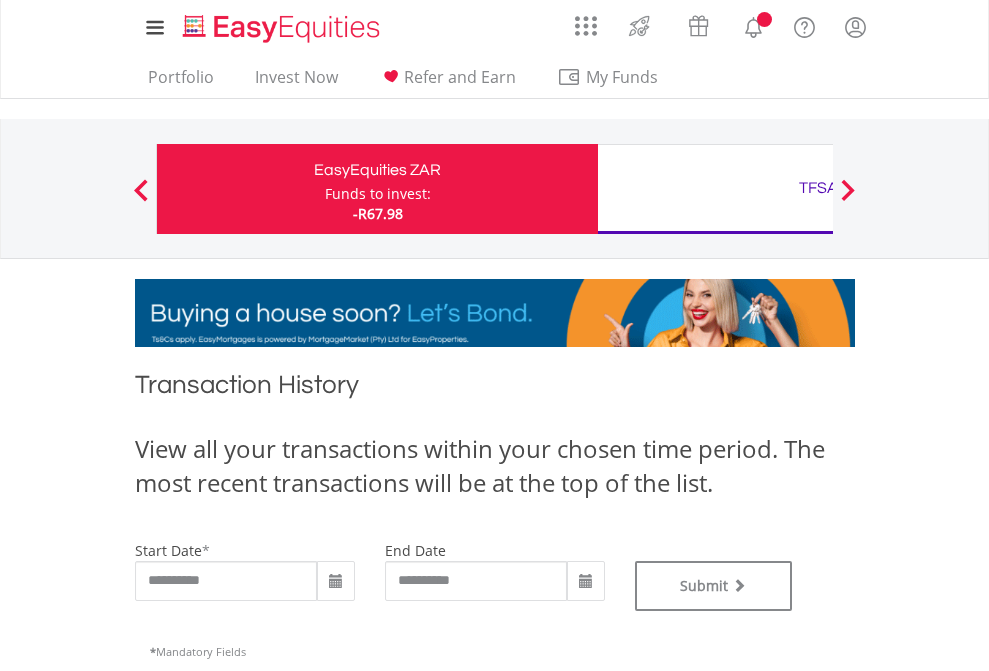 type on "**********" 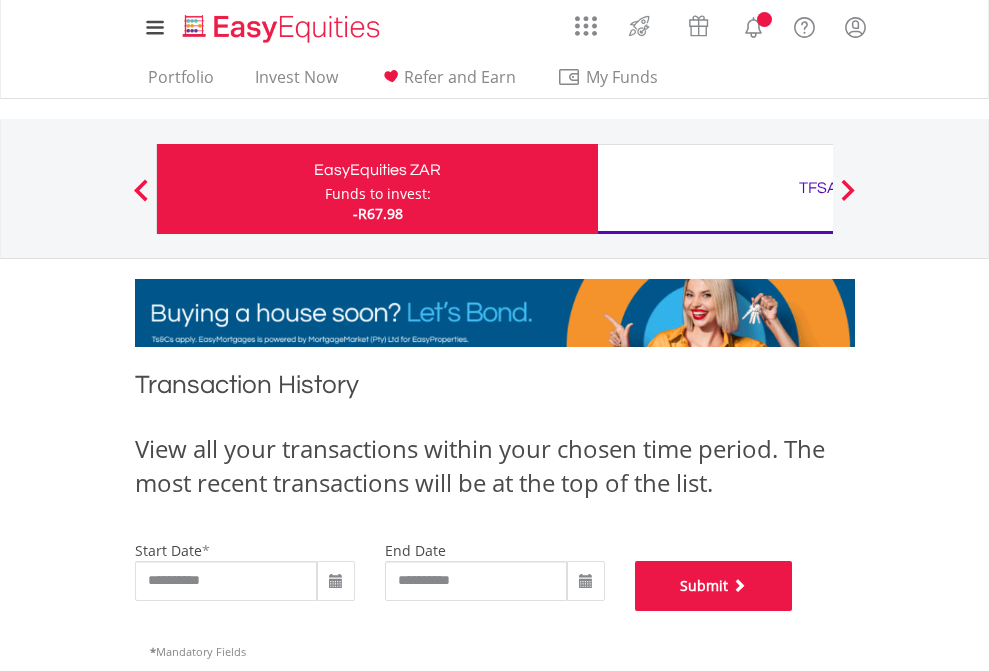 click on "Submit" at bounding box center (714, 586) 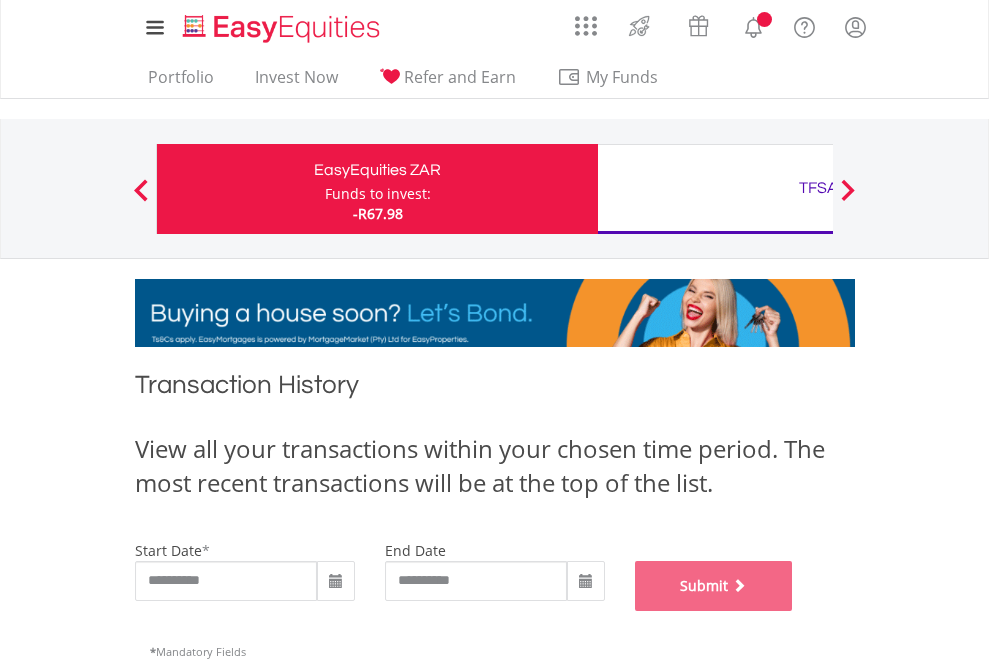 scroll, scrollTop: 811, scrollLeft: 0, axis: vertical 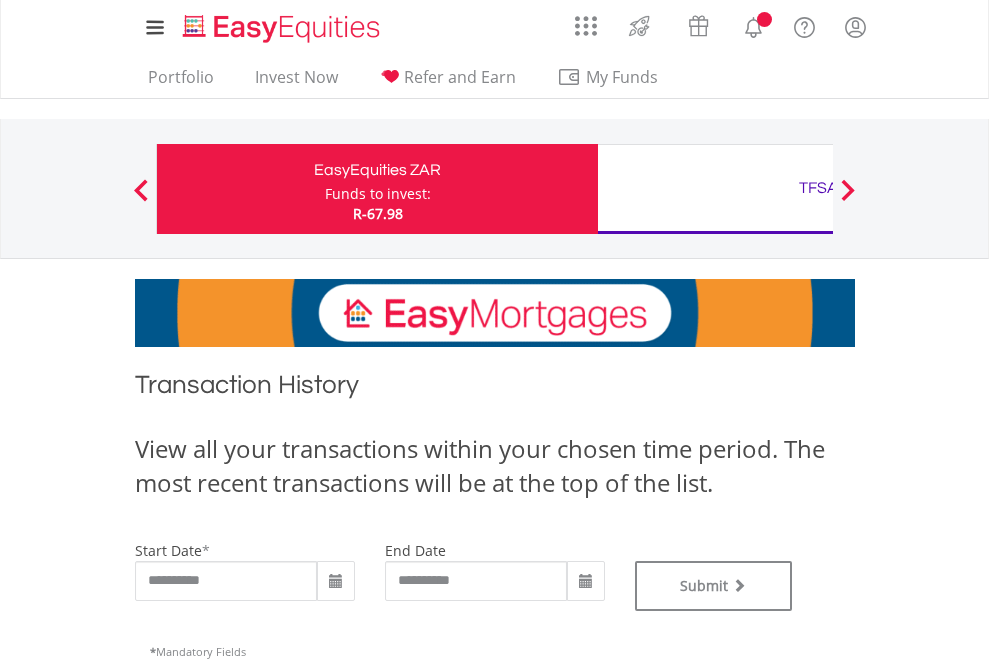 click on "TFSA" at bounding box center [818, 188] 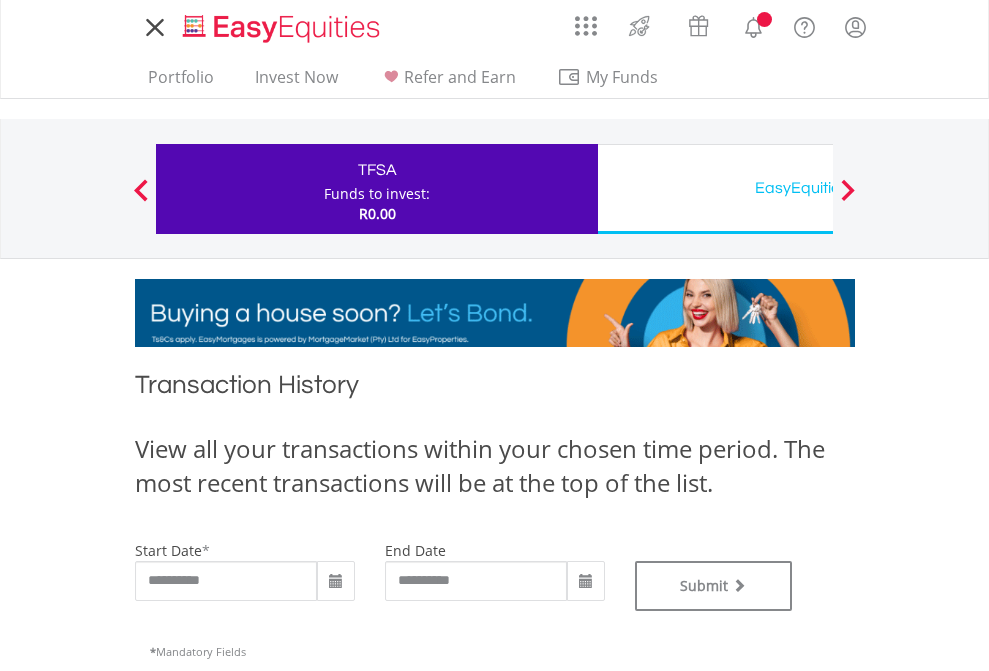 scroll, scrollTop: 0, scrollLeft: 0, axis: both 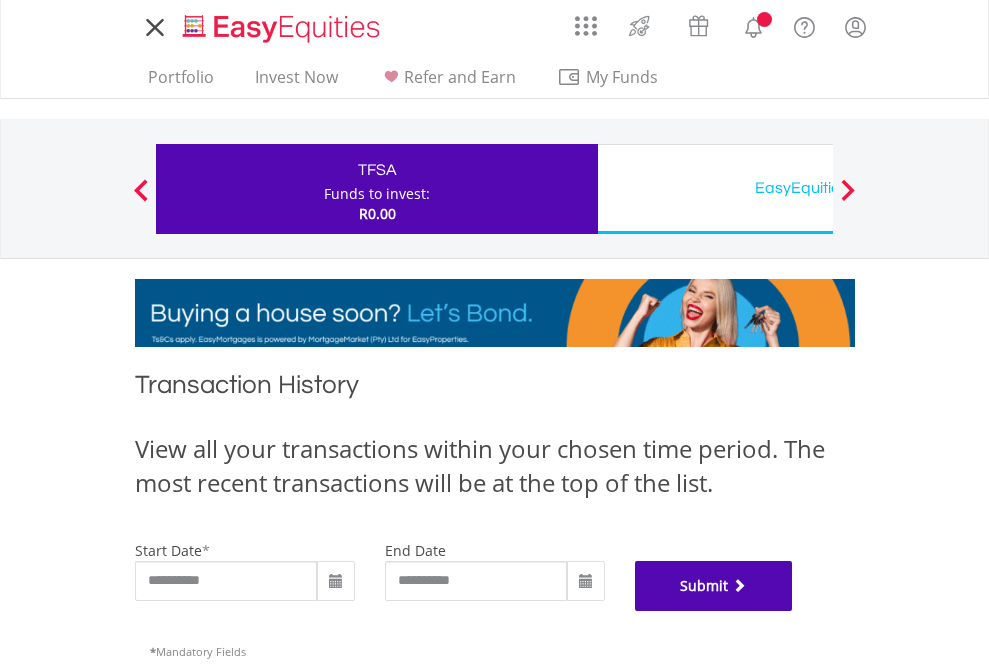click on "Submit" at bounding box center (714, 586) 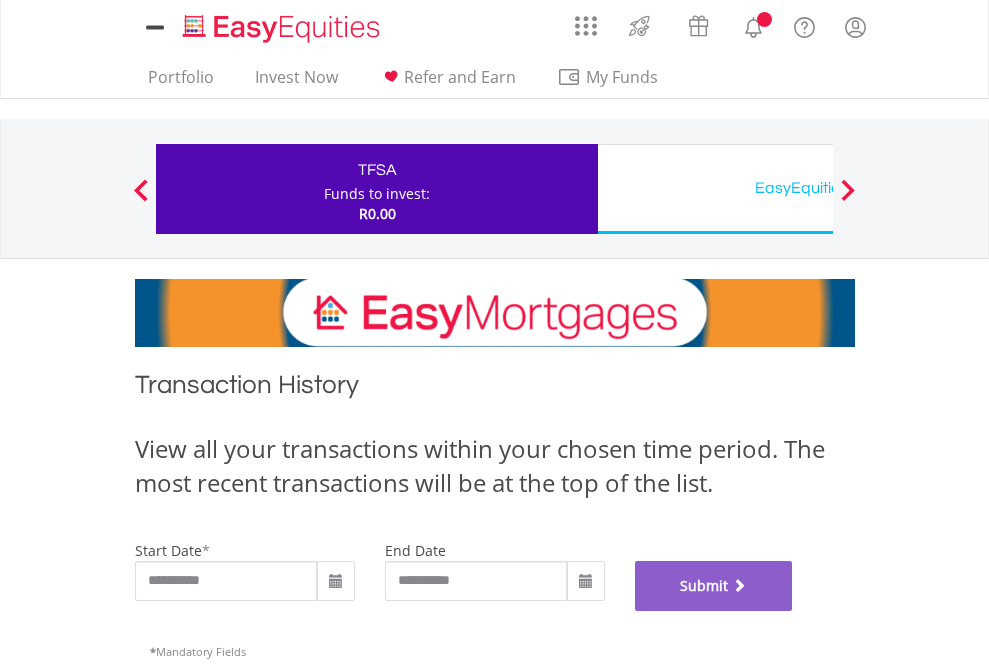 scroll, scrollTop: 811, scrollLeft: 0, axis: vertical 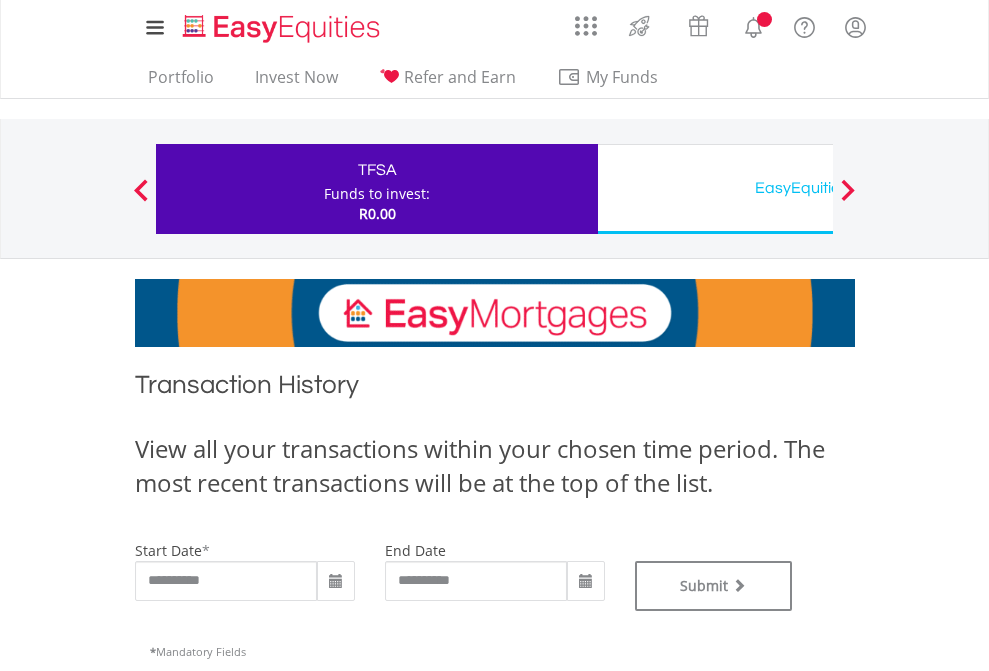 click on "EasyEquities USD" at bounding box center [818, 188] 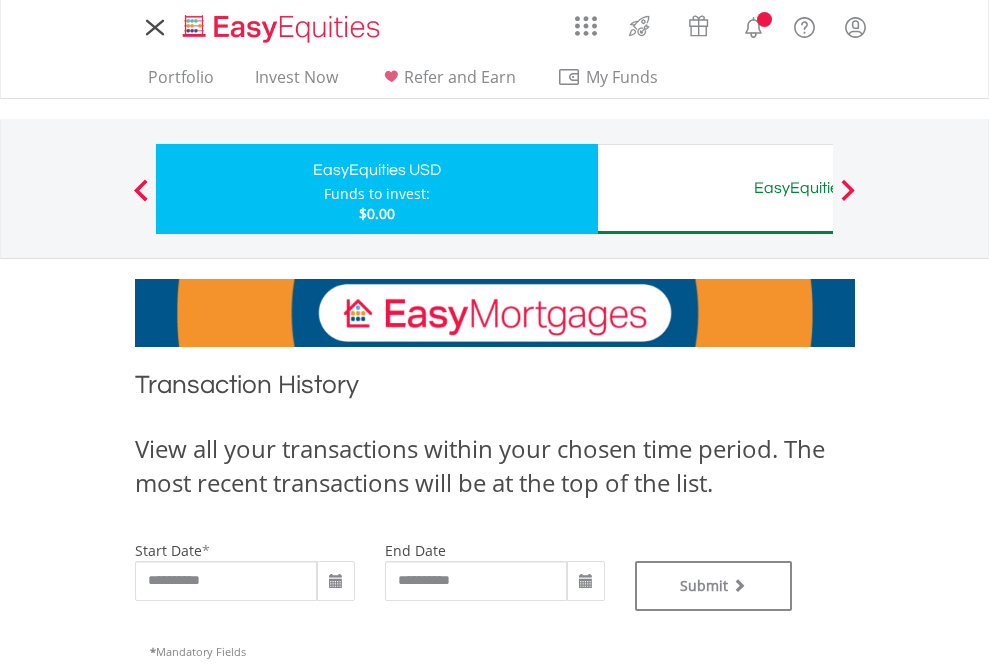 scroll, scrollTop: 0, scrollLeft: 0, axis: both 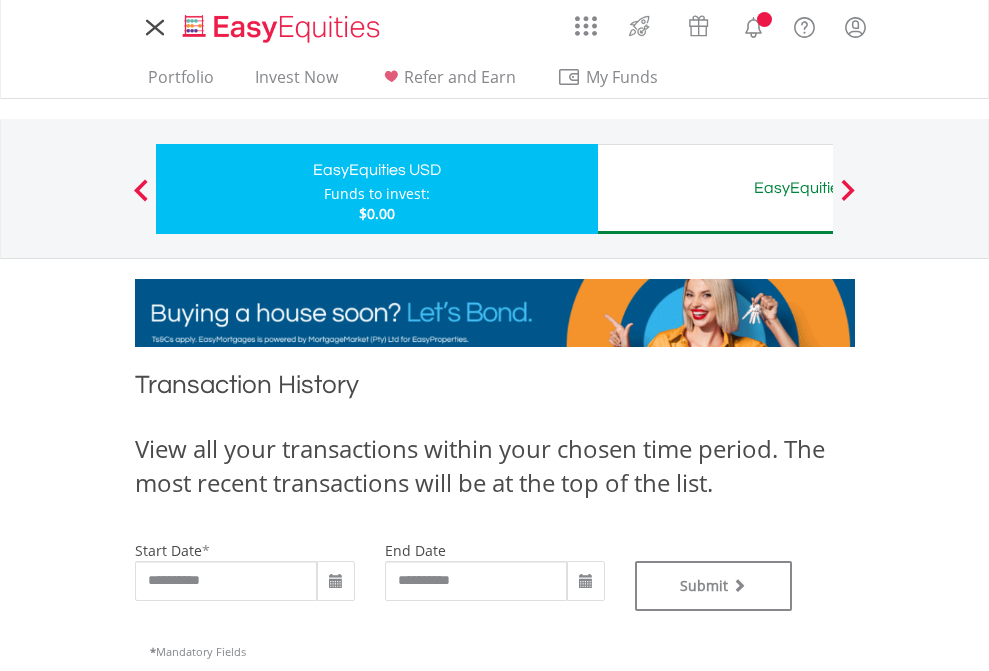 type on "**********" 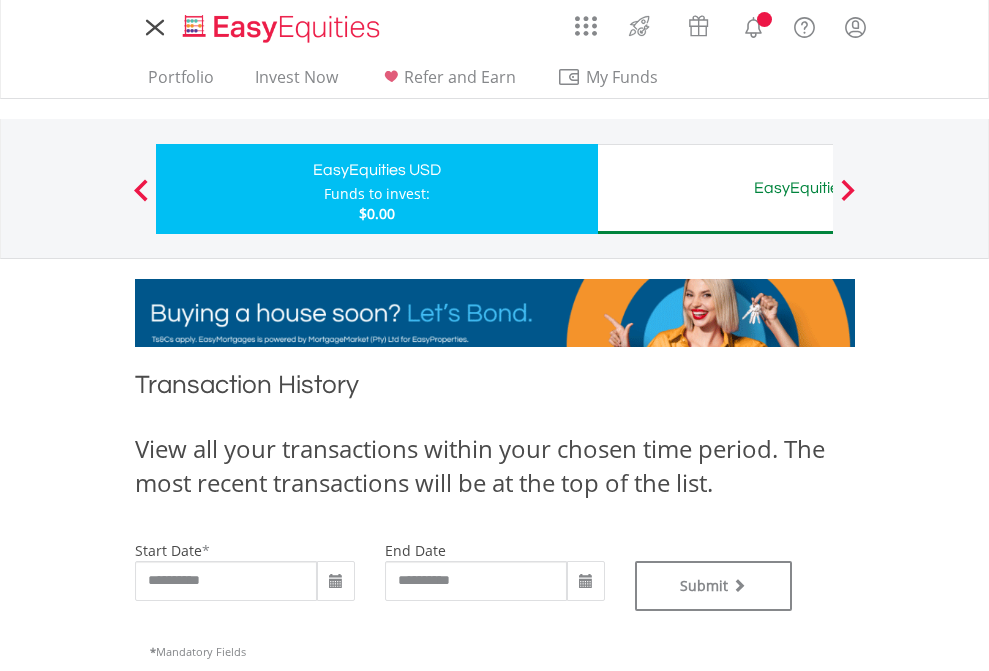 type on "**********" 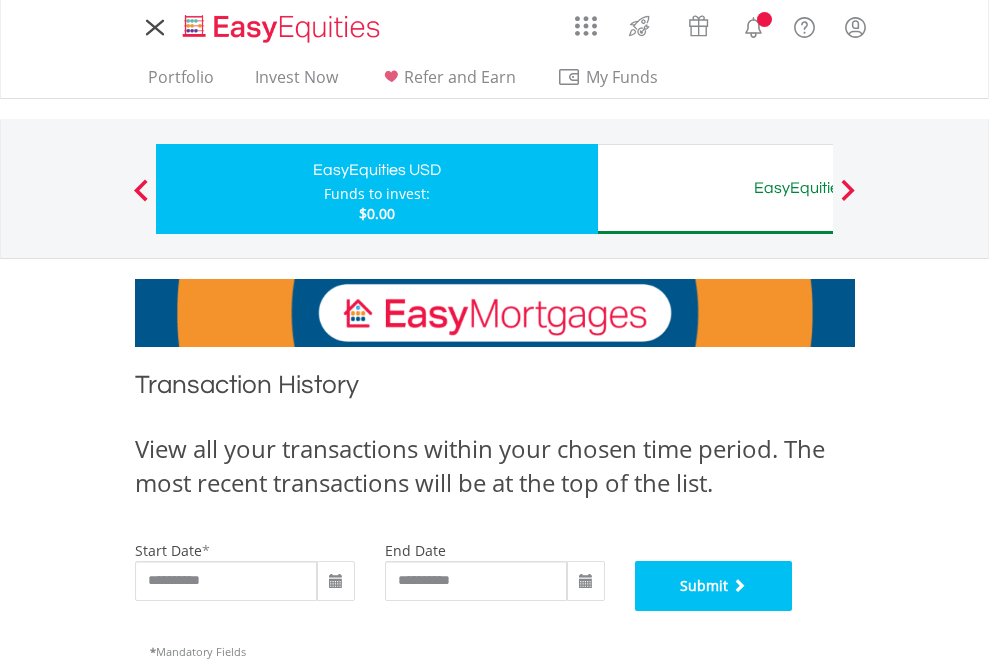 click on "Submit" at bounding box center (714, 586) 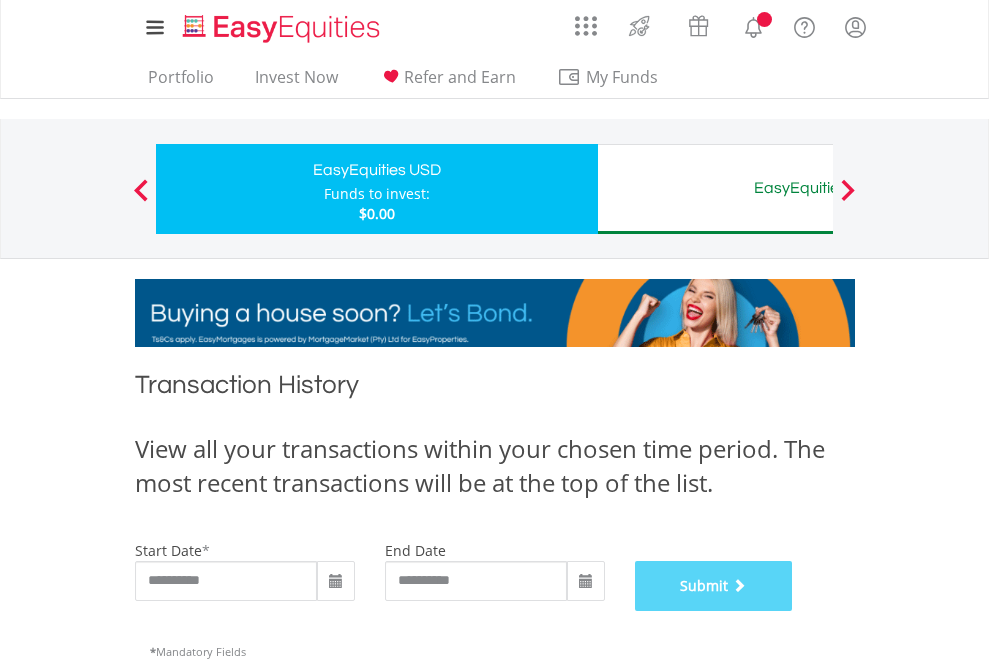 scroll, scrollTop: 811, scrollLeft: 0, axis: vertical 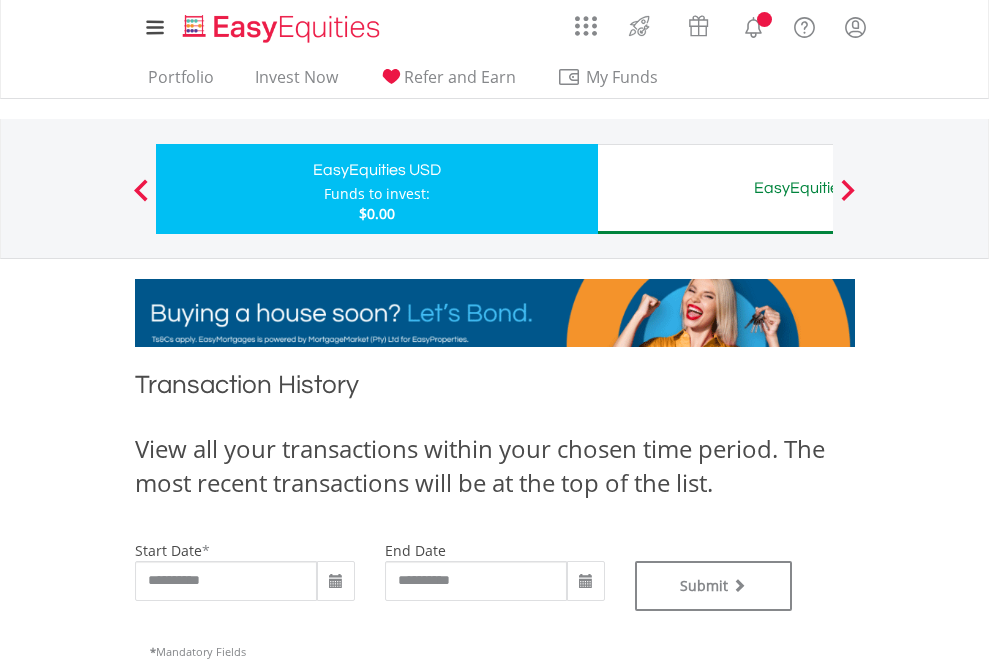 click on "EasyEquities AUD" at bounding box center [818, 188] 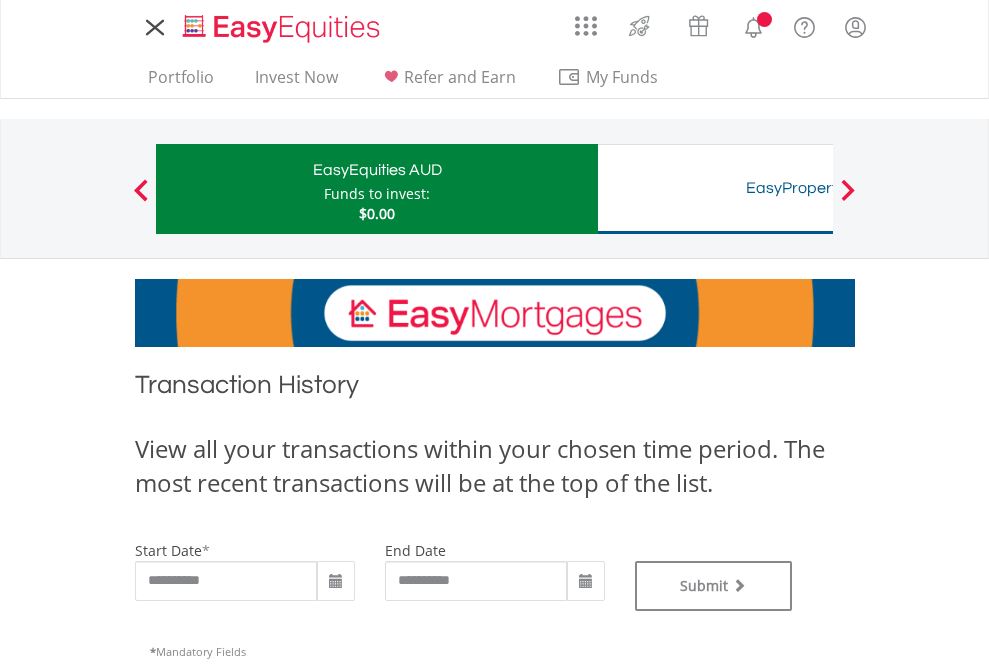 scroll, scrollTop: 0, scrollLeft: 0, axis: both 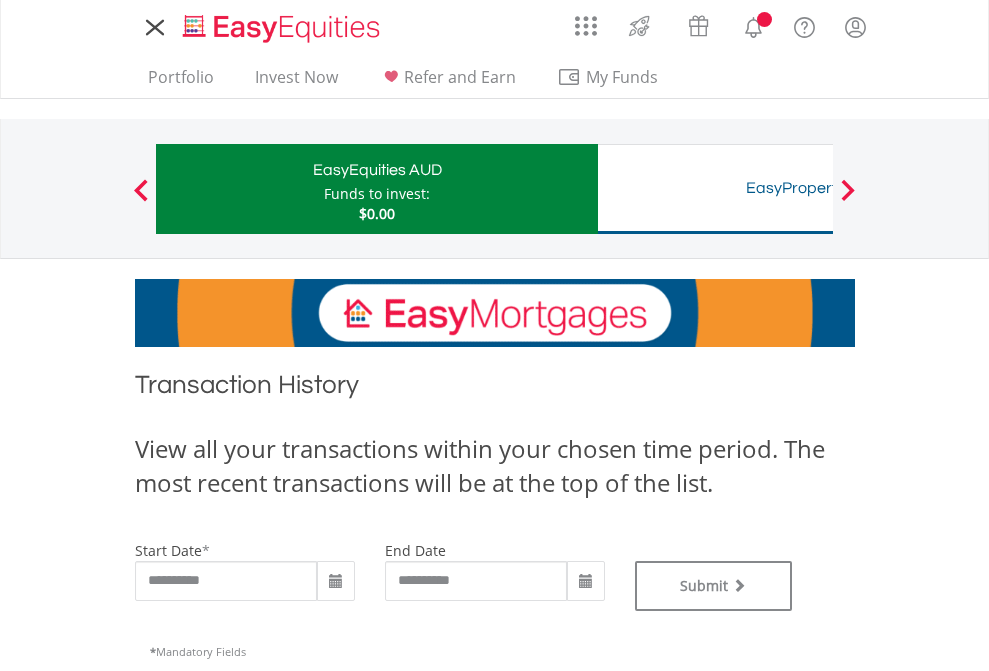 type on "**********" 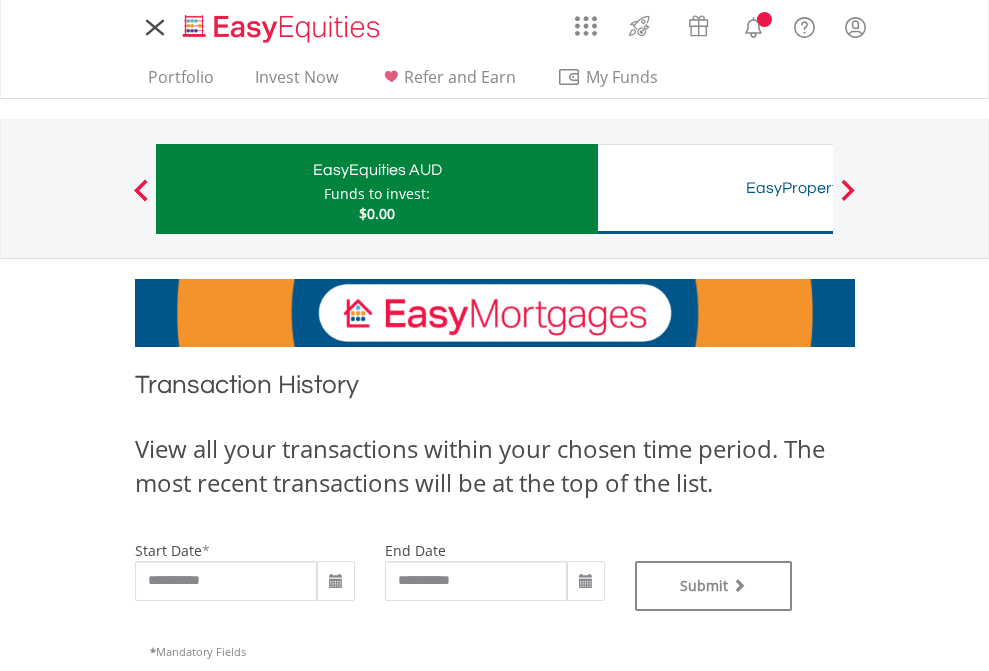 type on "**********" 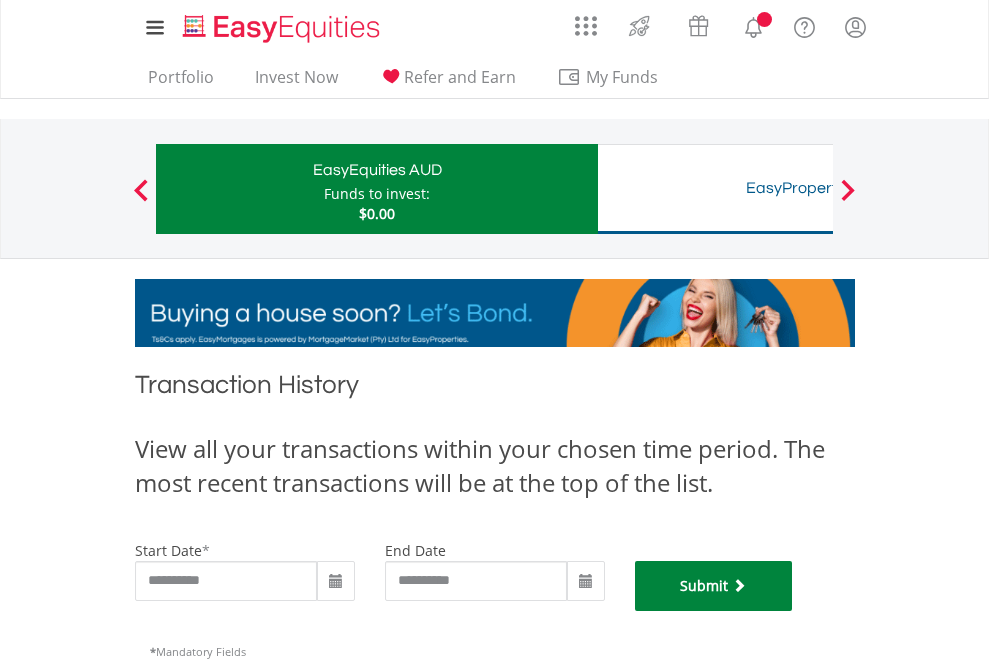 click on "Submit" at bounding box center (714, 586) 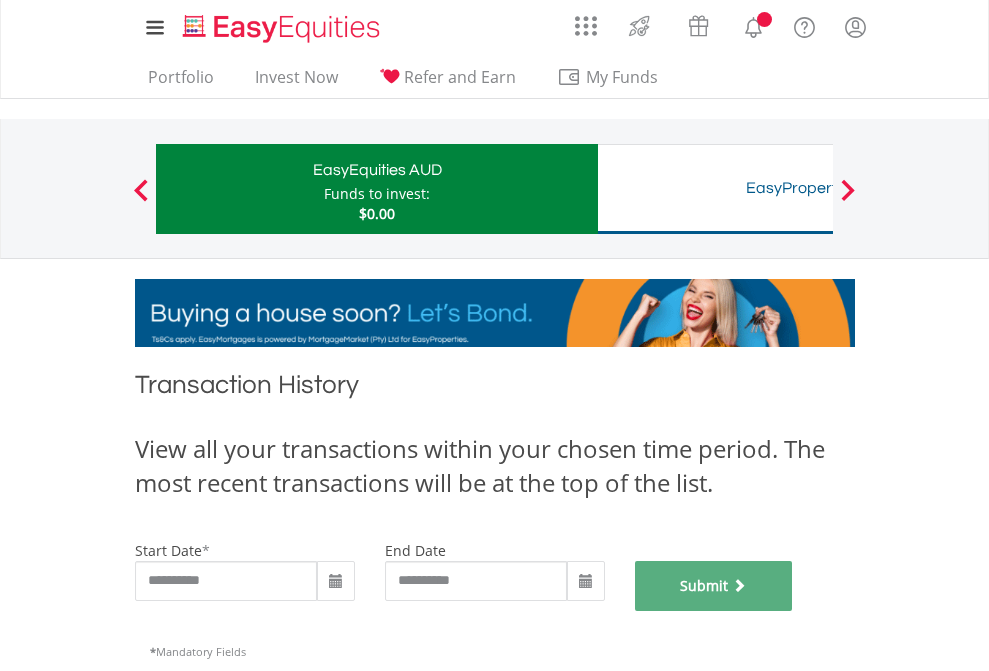 scroll, scrollTop: 811, scrollLeft: 0, axis: vertical 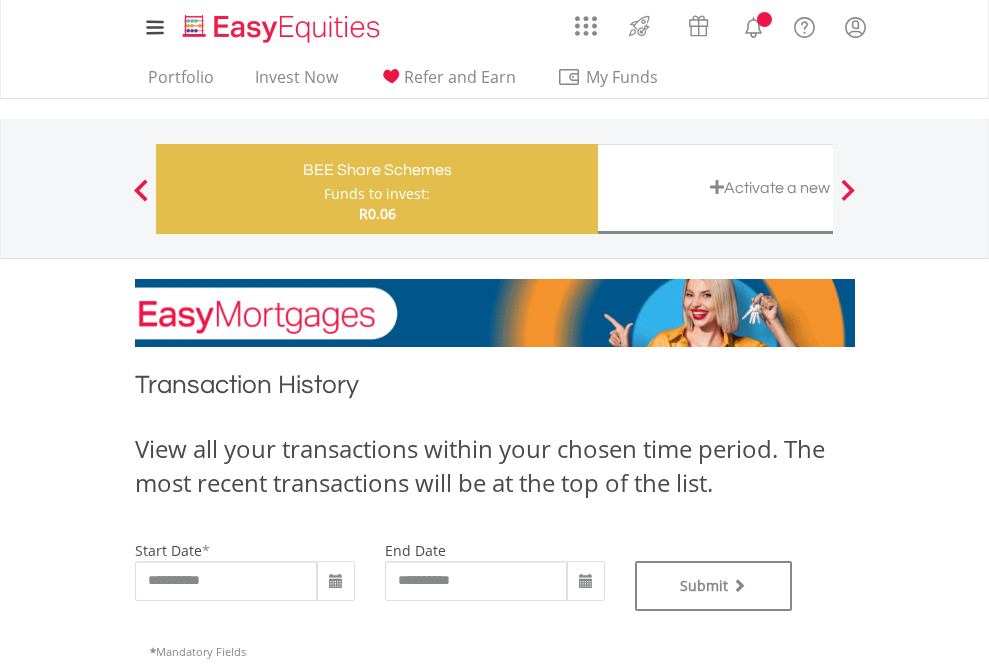 type on "**********" 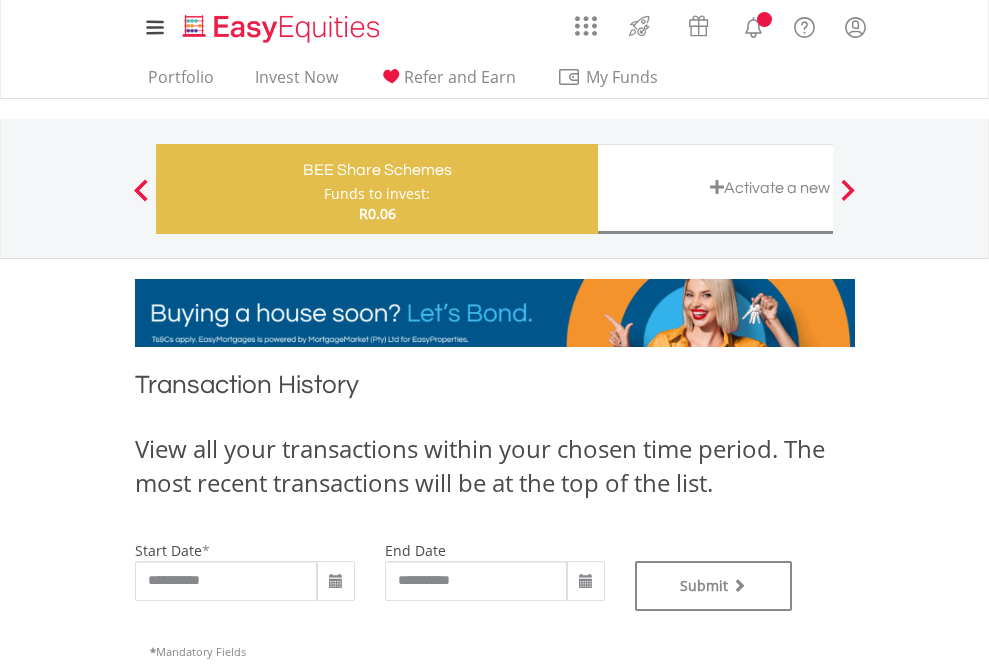 type on "**********" 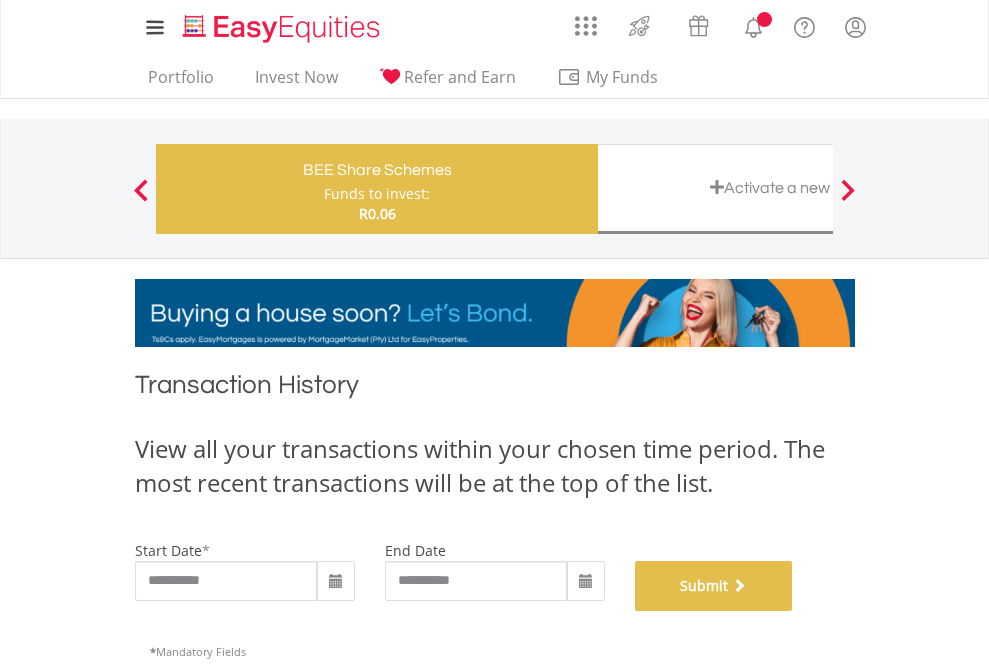 click on "Submit" at bounding box center [714, 586] 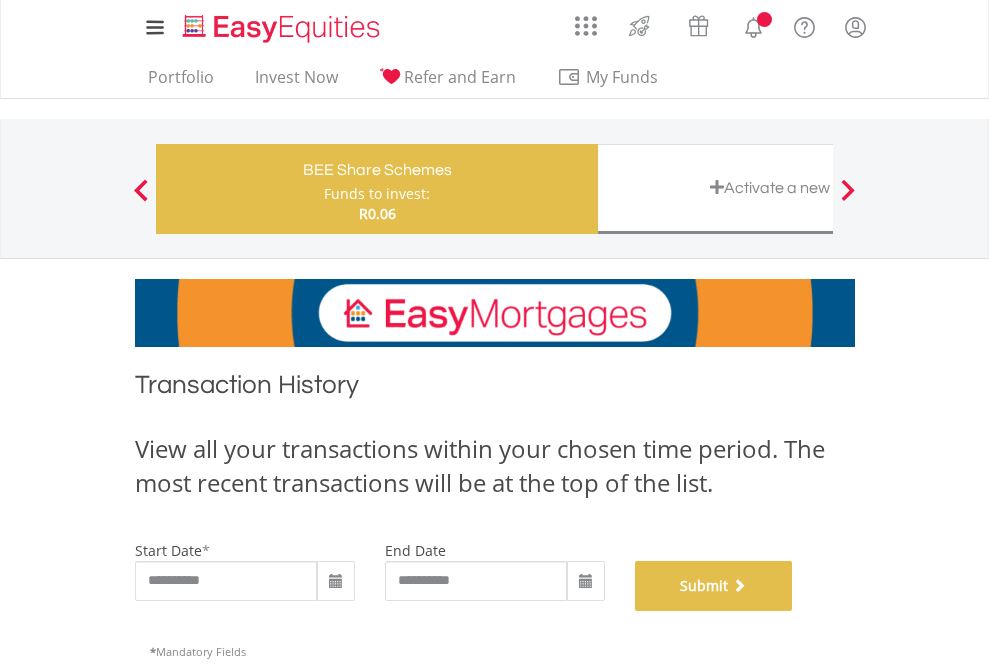 scroll, scrollTop: 811, scrollLeft: 0, axis: vertical 